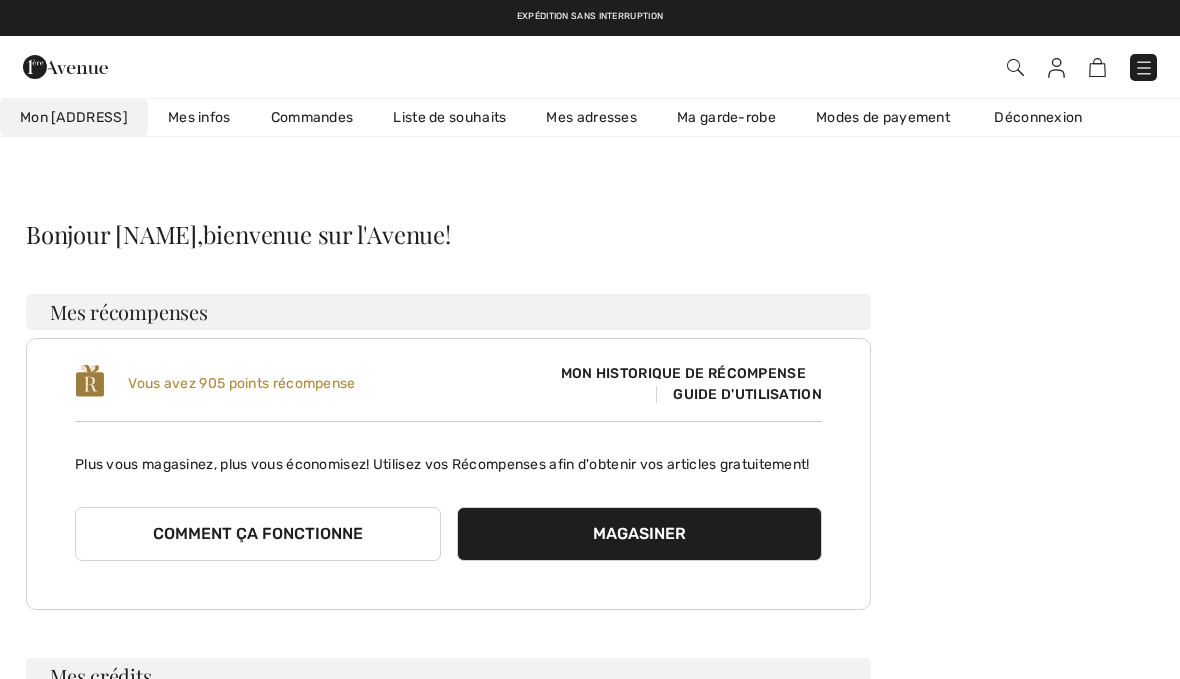 scroll, scrollTop: 0, scrollLeft: 0, axis: both 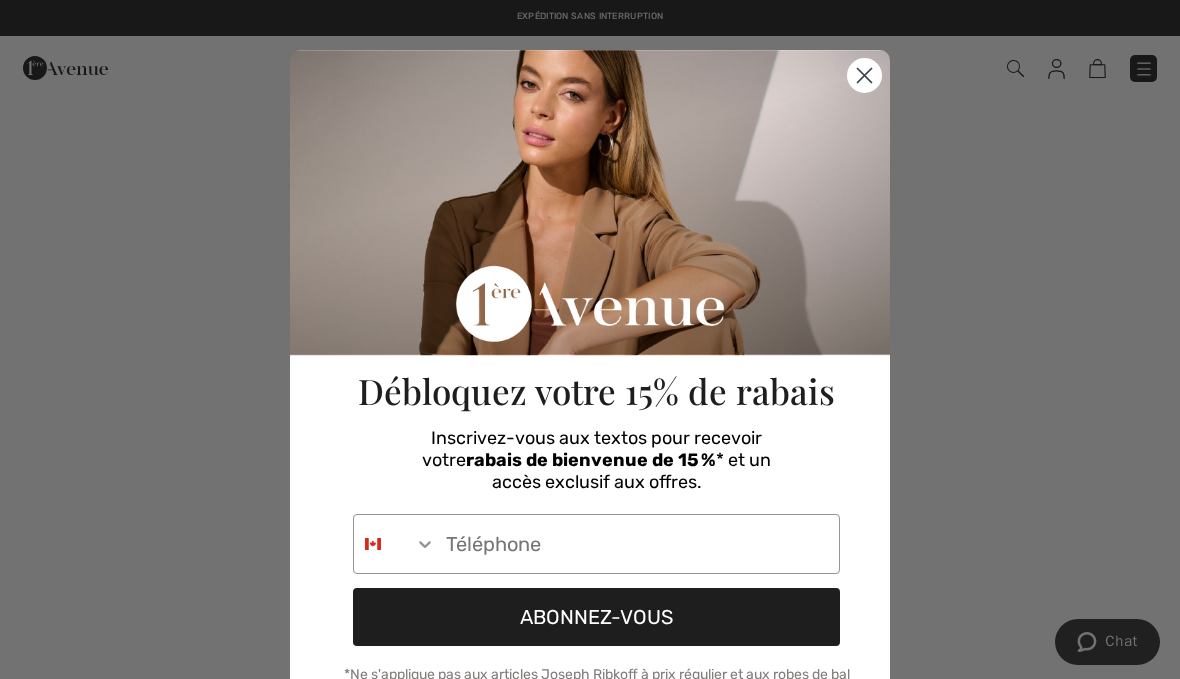 click 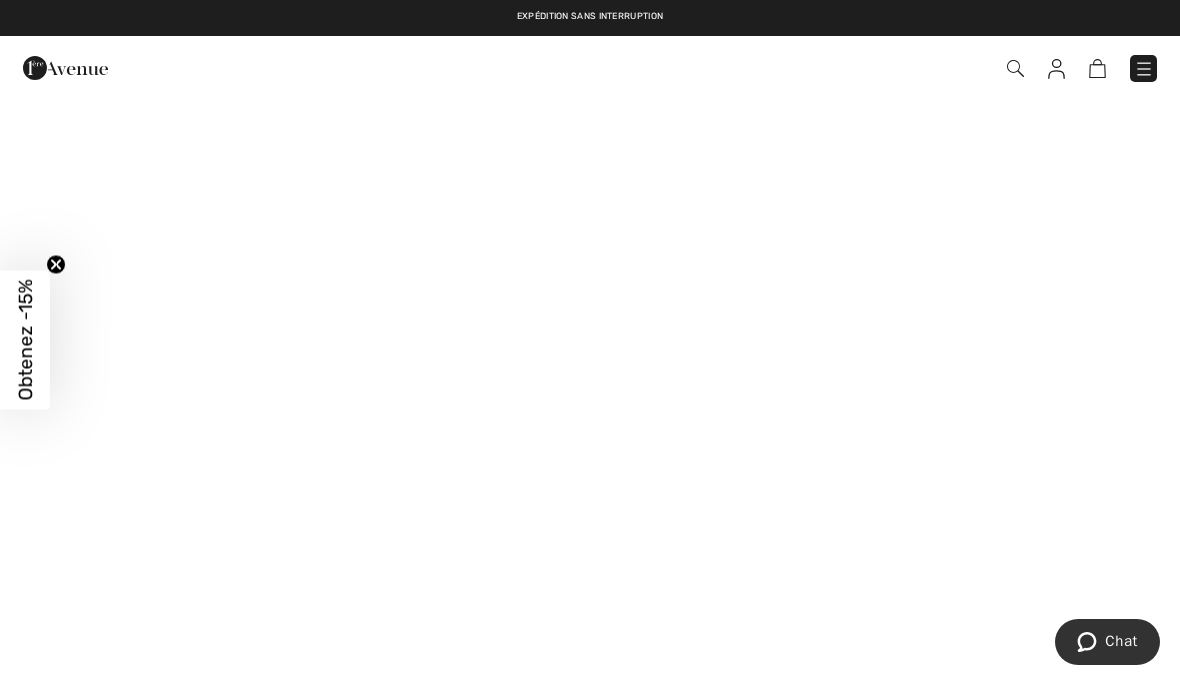 click at bounding box center [1143, 68] 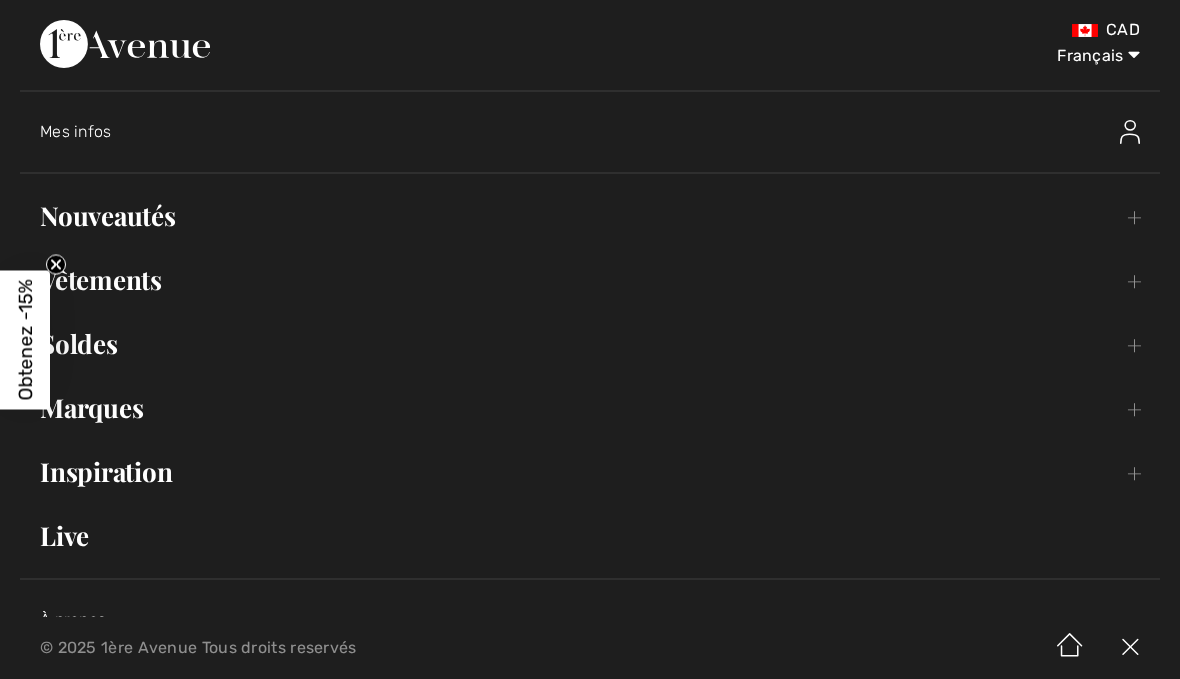click on "Nouveautés Toggle submenu" at bounding box center (590, 216) 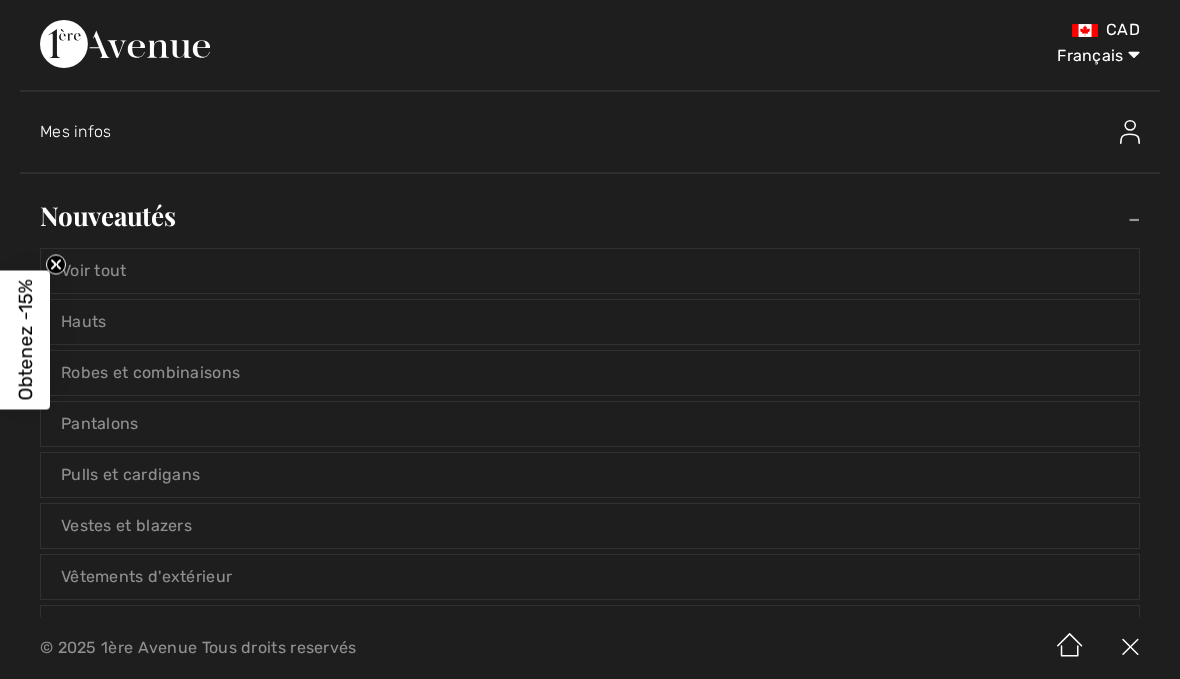 click on "Voir tout" at bounding box center (590, 271) 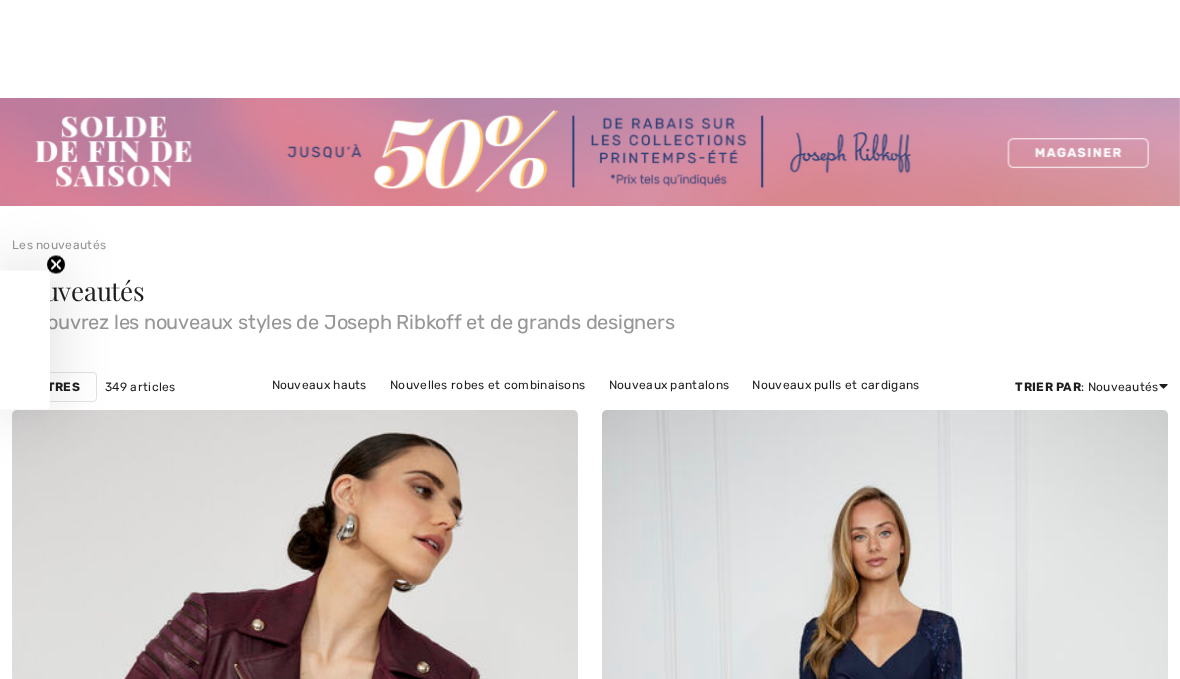 scroll, scrollTop: 341, scrollLeft: 0, axis: vertical 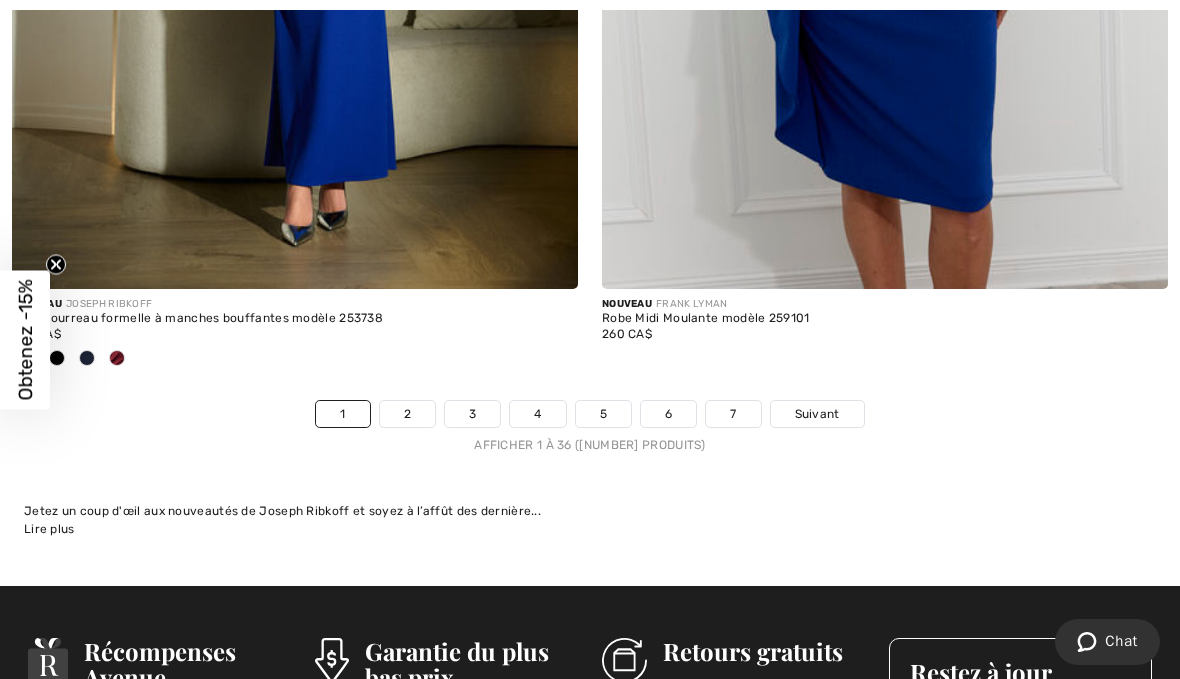 click on "2" at bounding box center (407, 414) 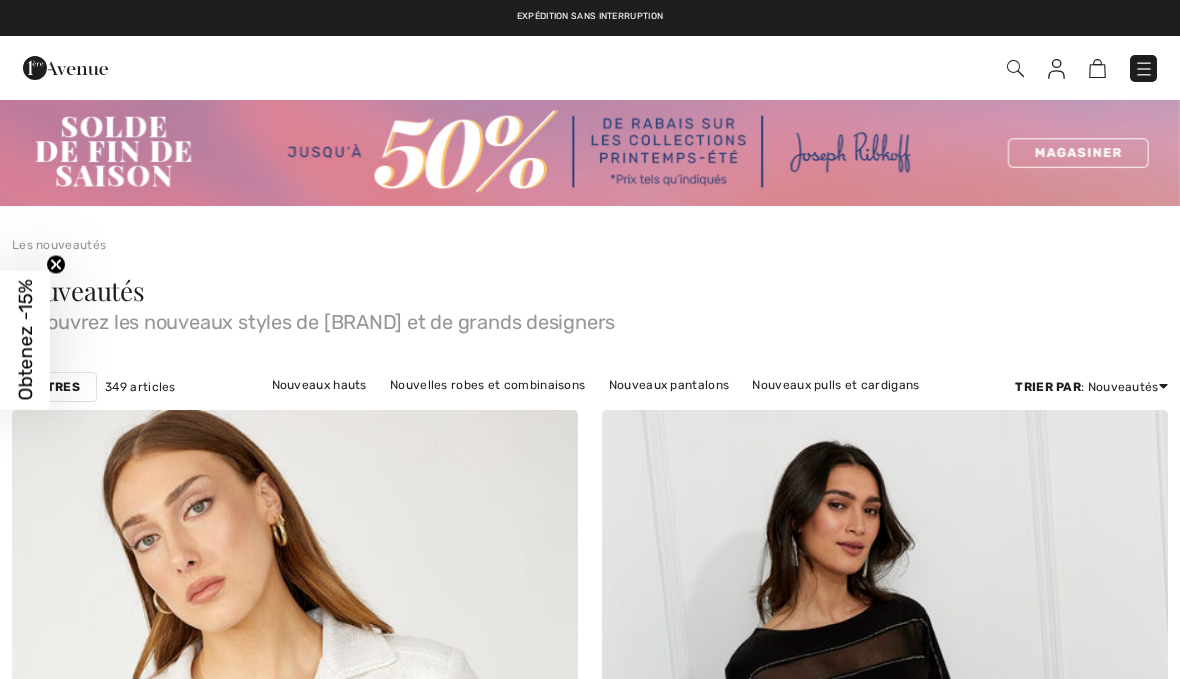 scroll, scrollTop: 43, scrollLeft: 0, axis: vertical 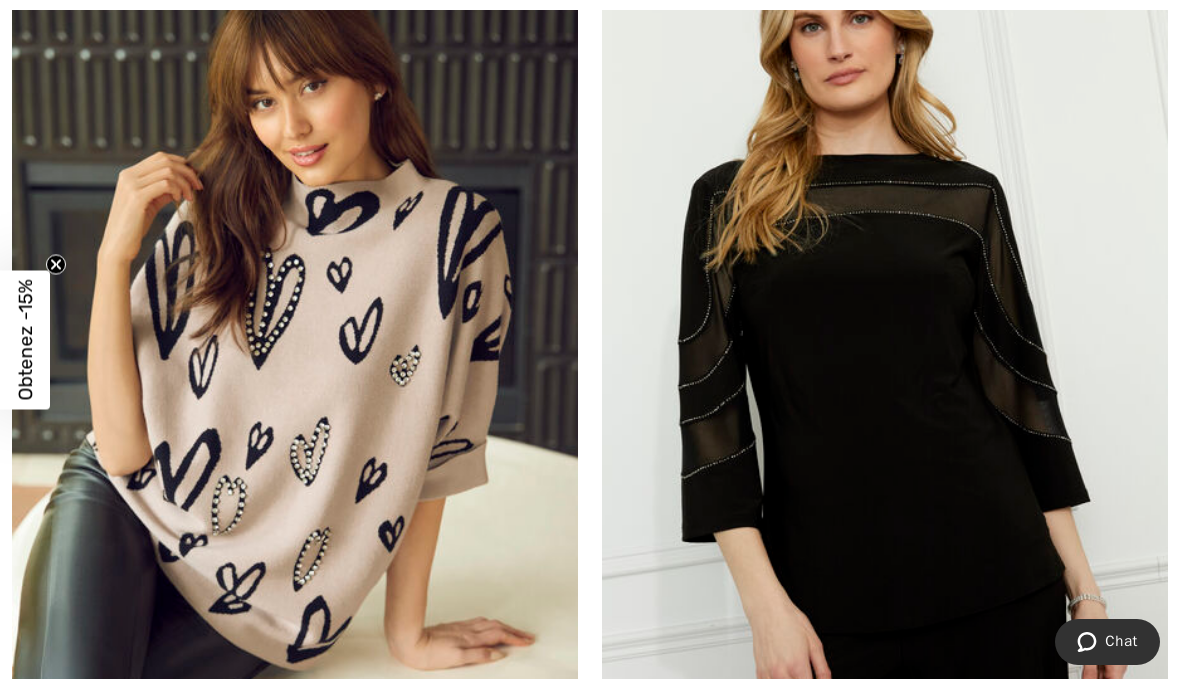 click at bounding box center (295, 346) 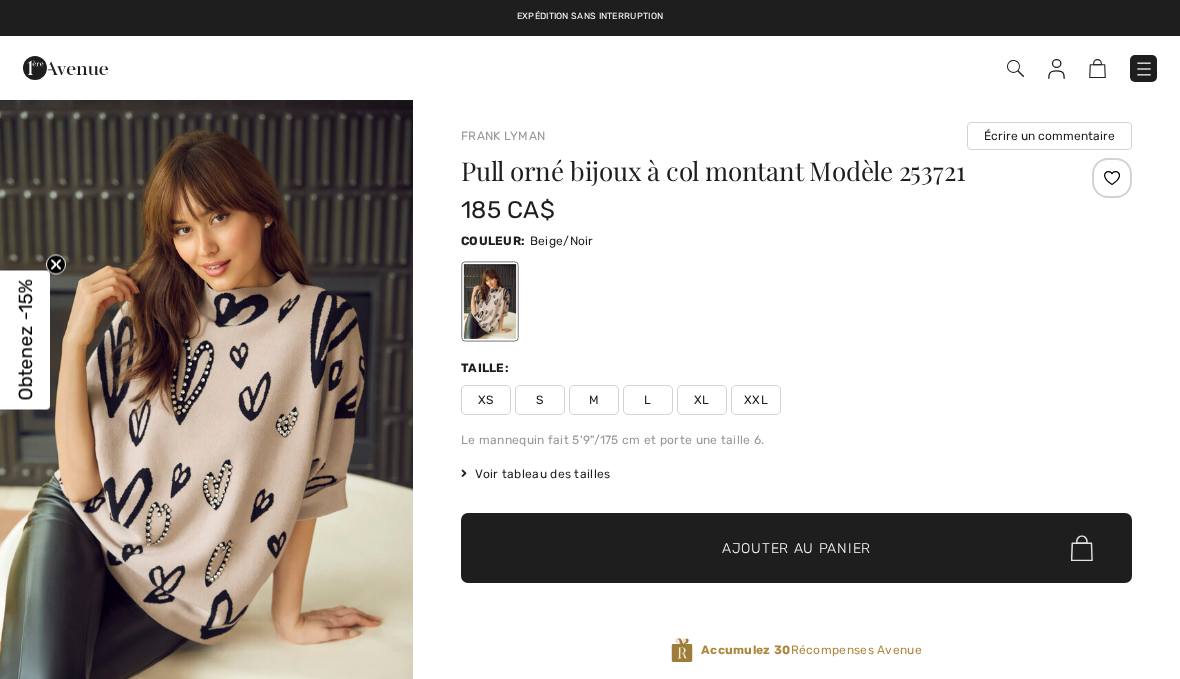 checkbox on "true" 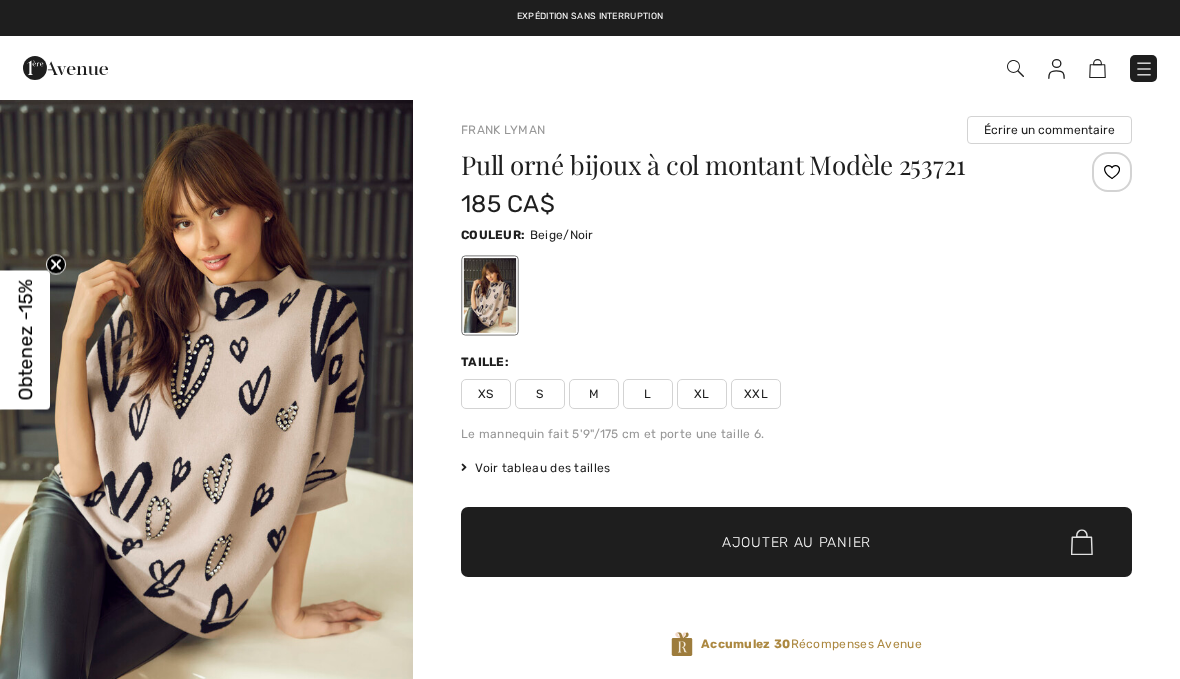 scroll, scrollTop: 0, scrollLeft: 0, axis: both 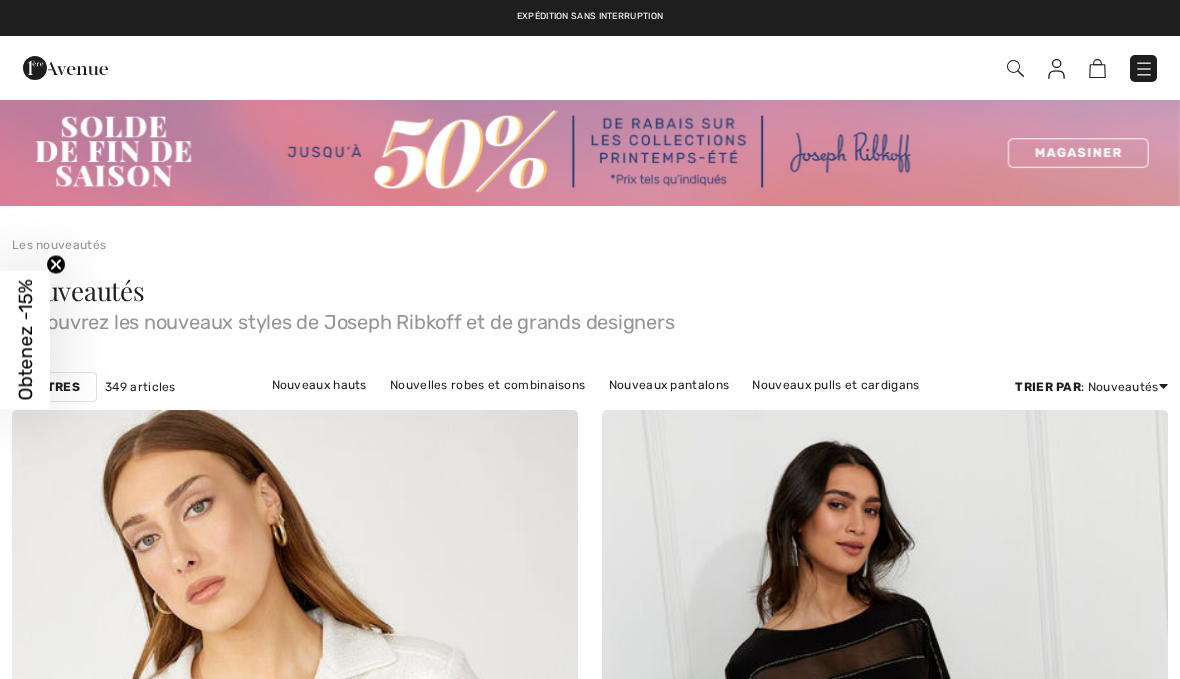 checkbox on "true" 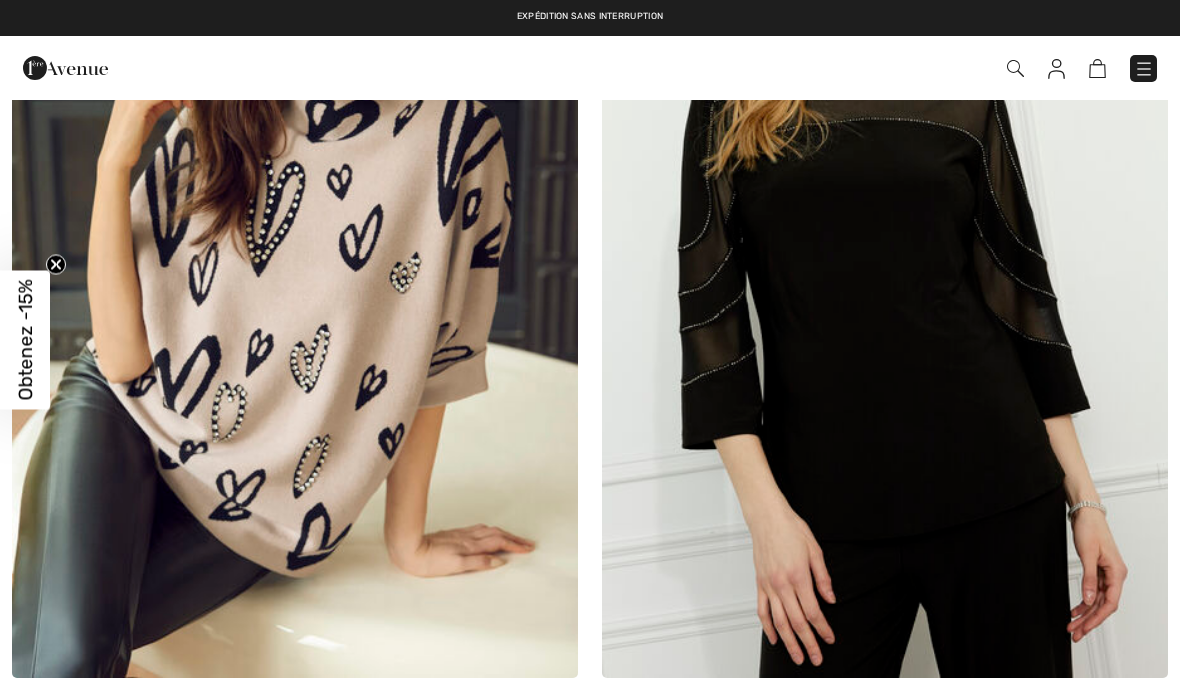 scroll, scrollTop: 0, scrollLeft: 0, axis: both 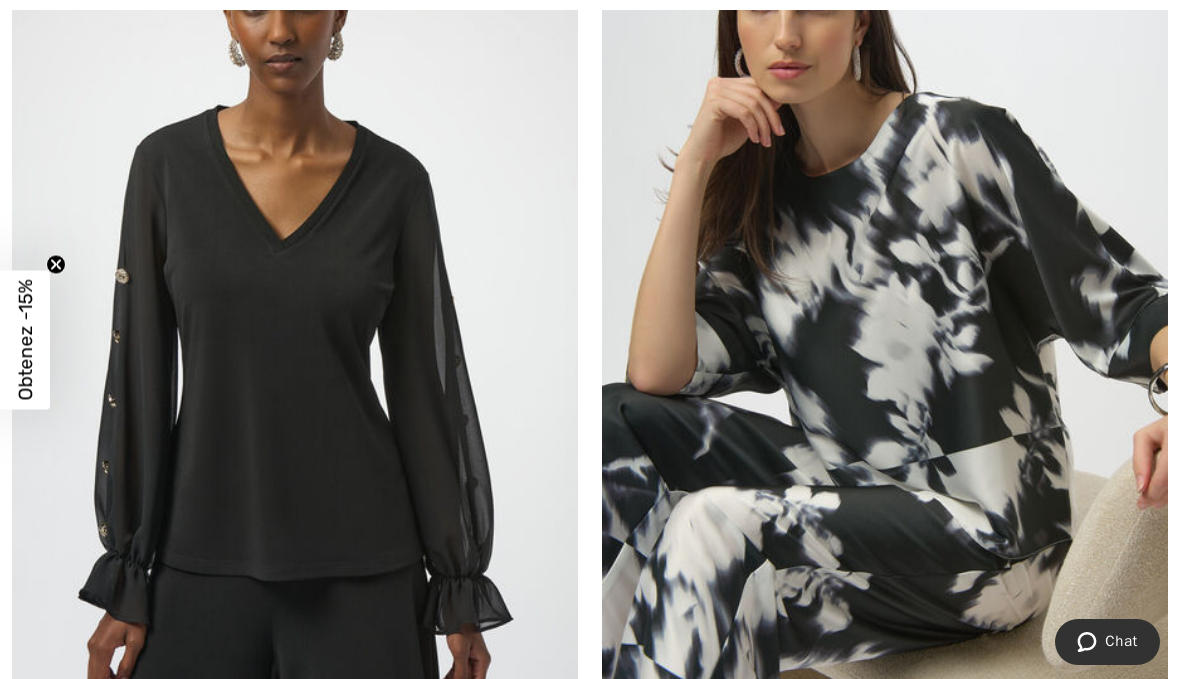 click at bounding box center [885, 318] 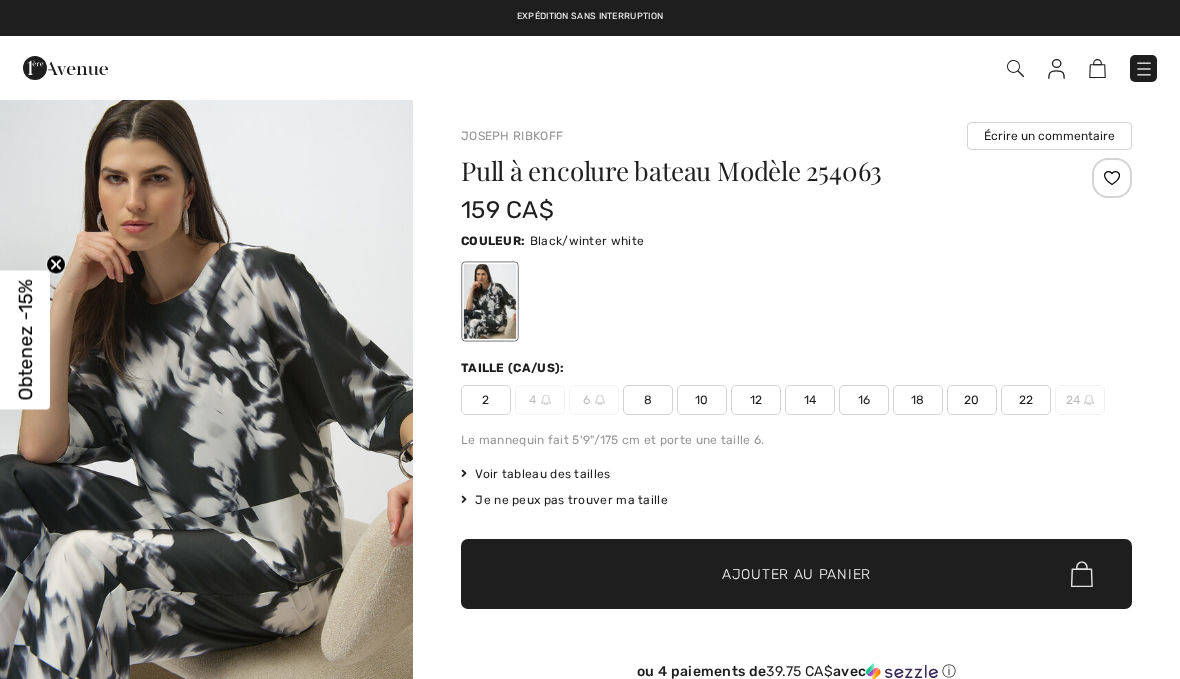 scroll, scrollTop: 0, scrollLeft: 0, axis: both 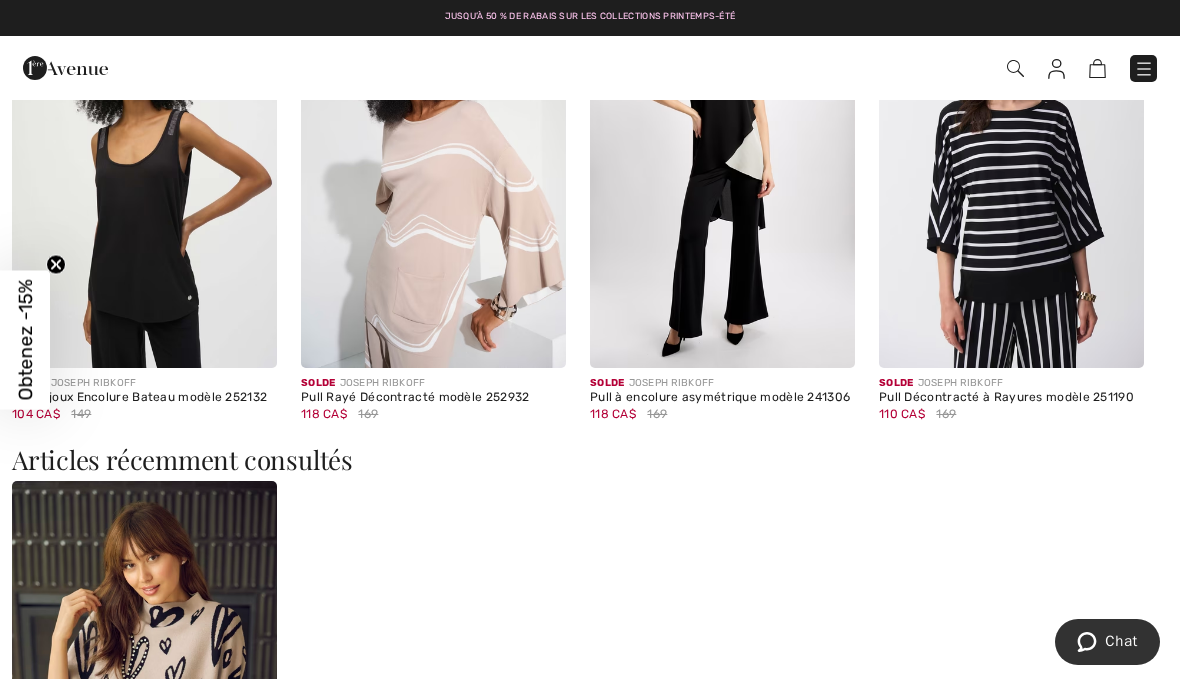 click at bounding box center (1144, 69) 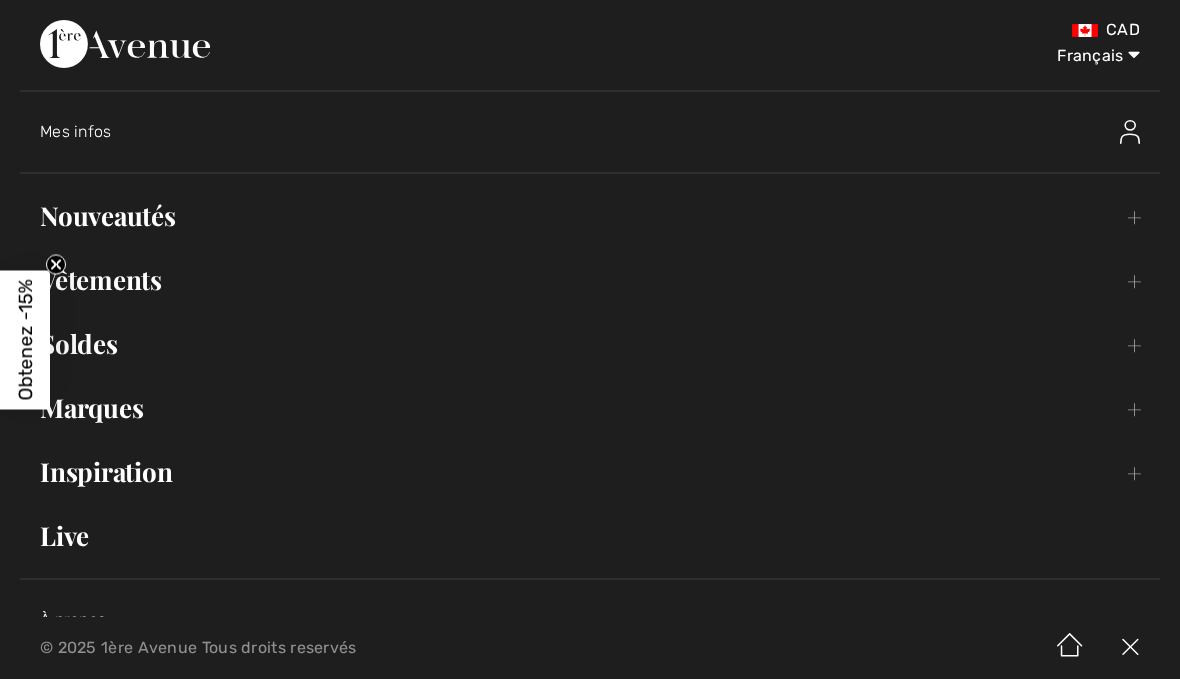 click on "Mes infos" at bounding box center (76, 131) 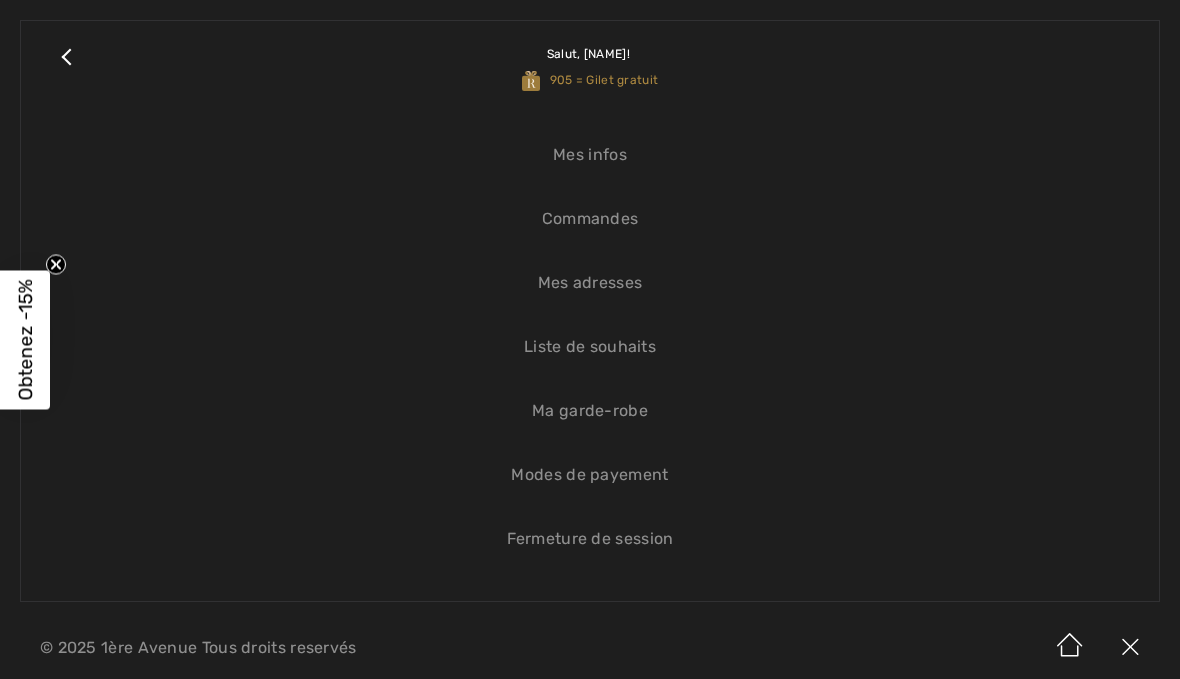 click on "Commandes" at bounding box center (590, 219) 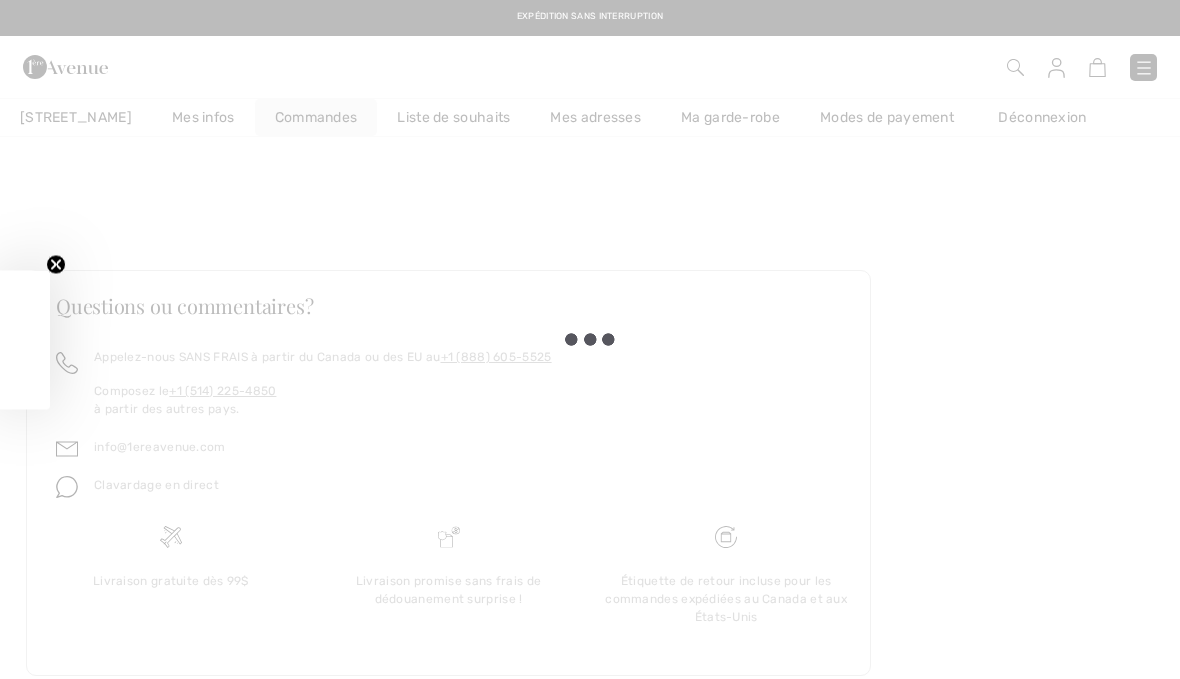 scroll, scrollTop: 0, scrollLeft: 0, axis: both 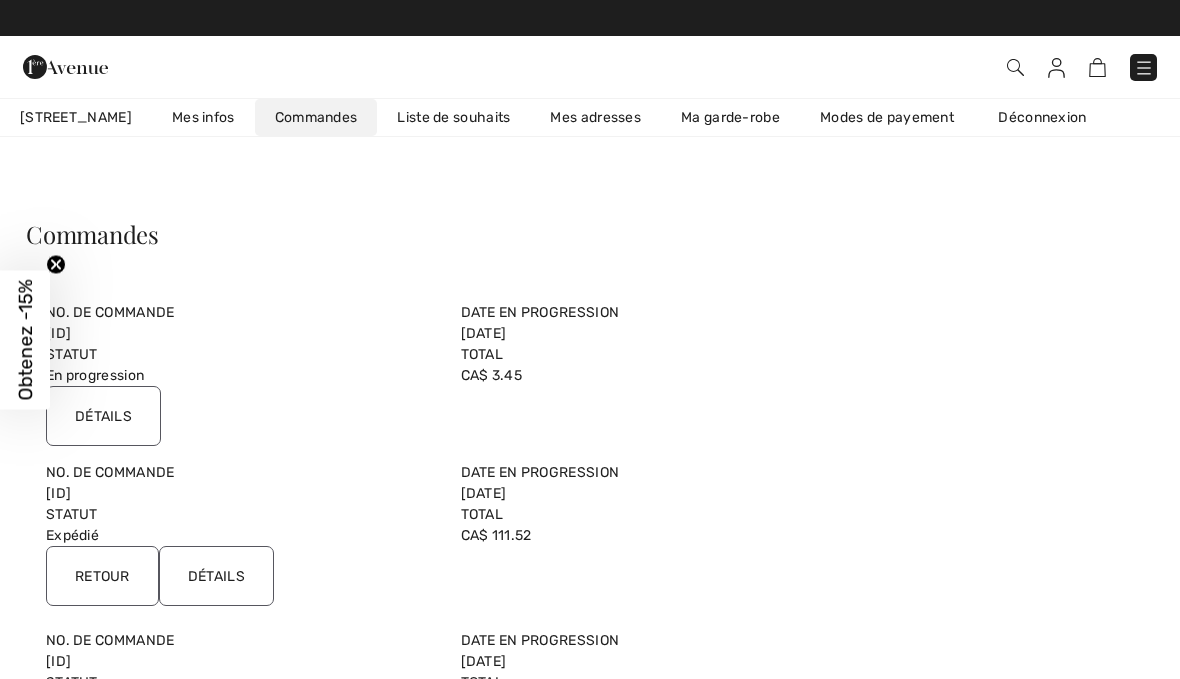 click on "Détails" at bounding box center (103, 416) 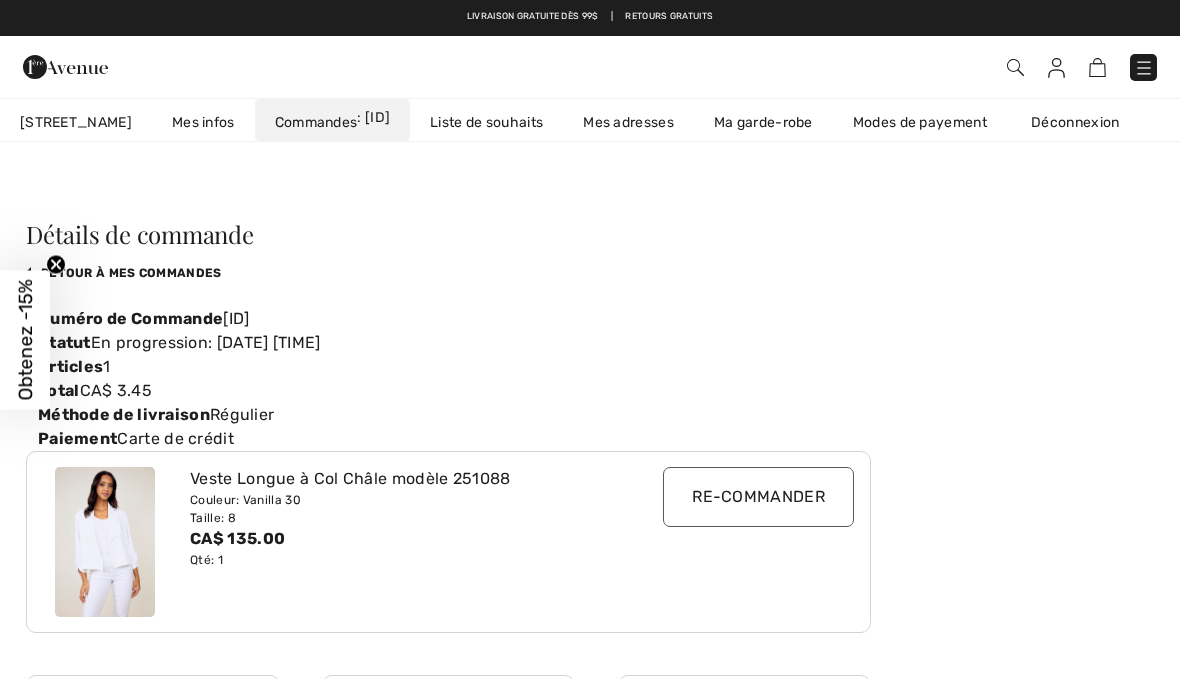 scroll, scrollTop: 0, scrollLeft: 47, axis: horizontal 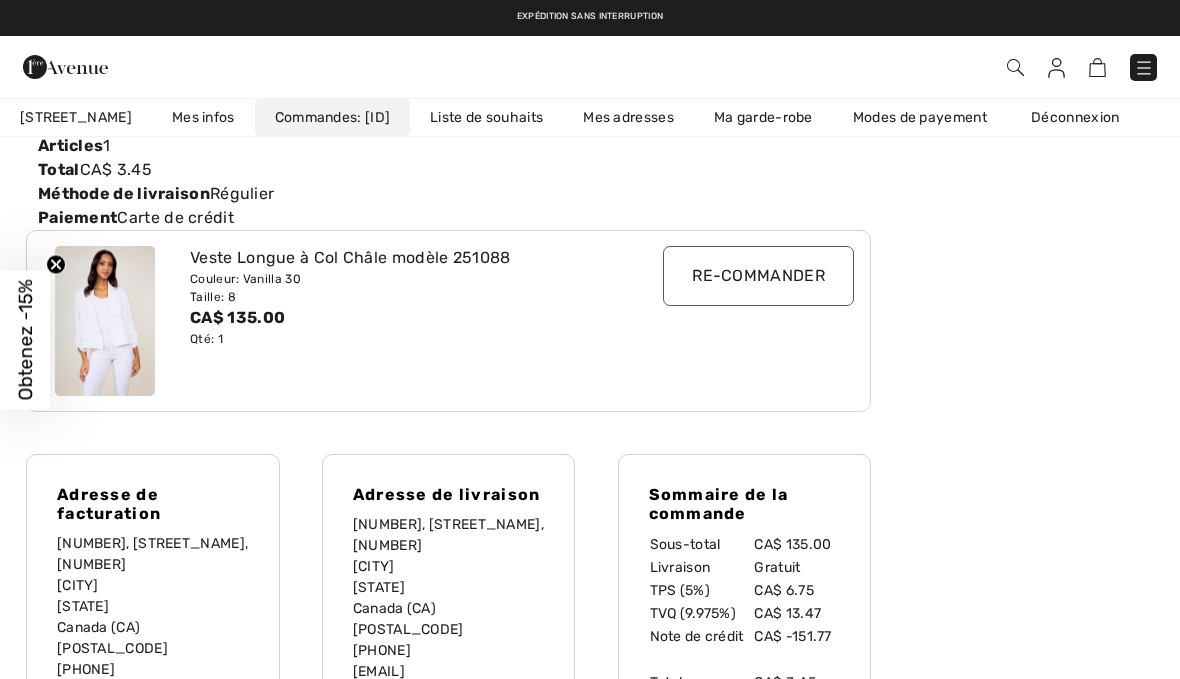 click on "Re-commander" at bounding box center (758, 276) 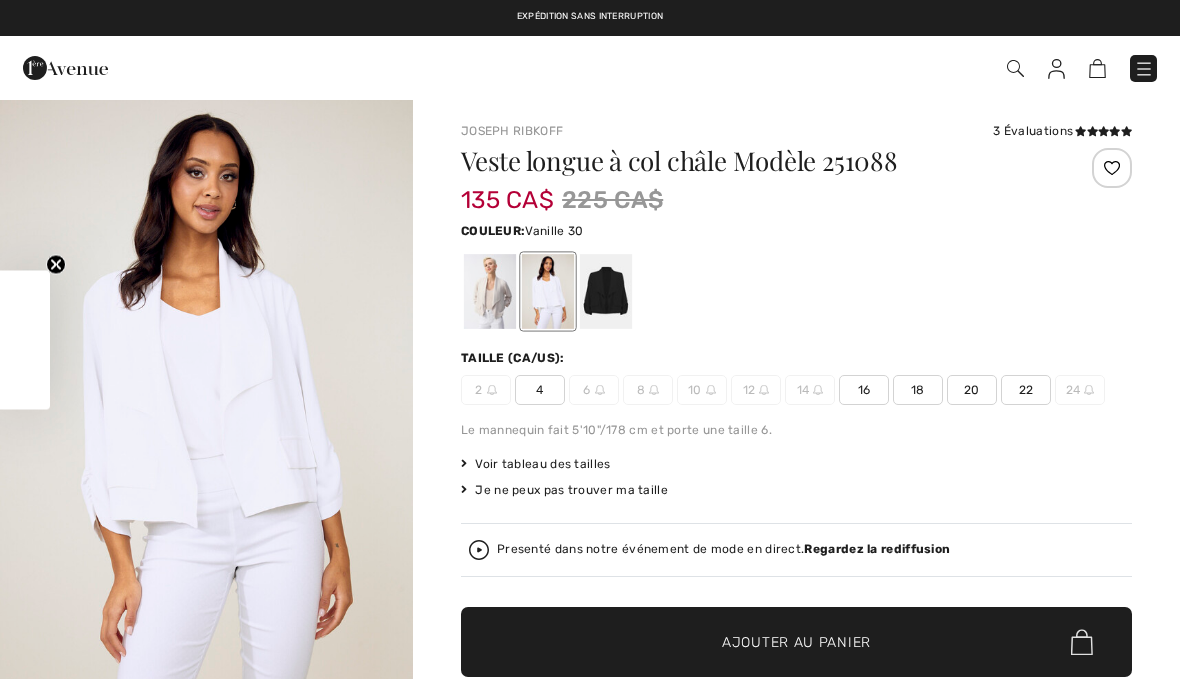 checkbox on "true" 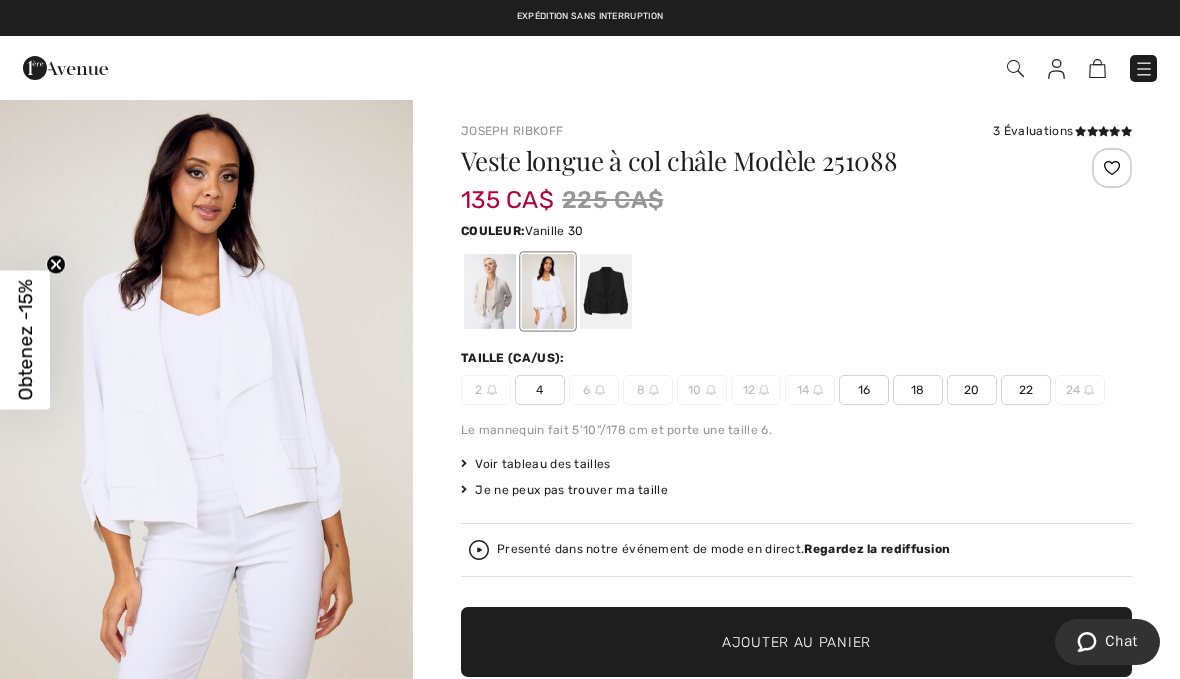 scroll, scrollTop: 0, scrollLeft: 0, axis: both 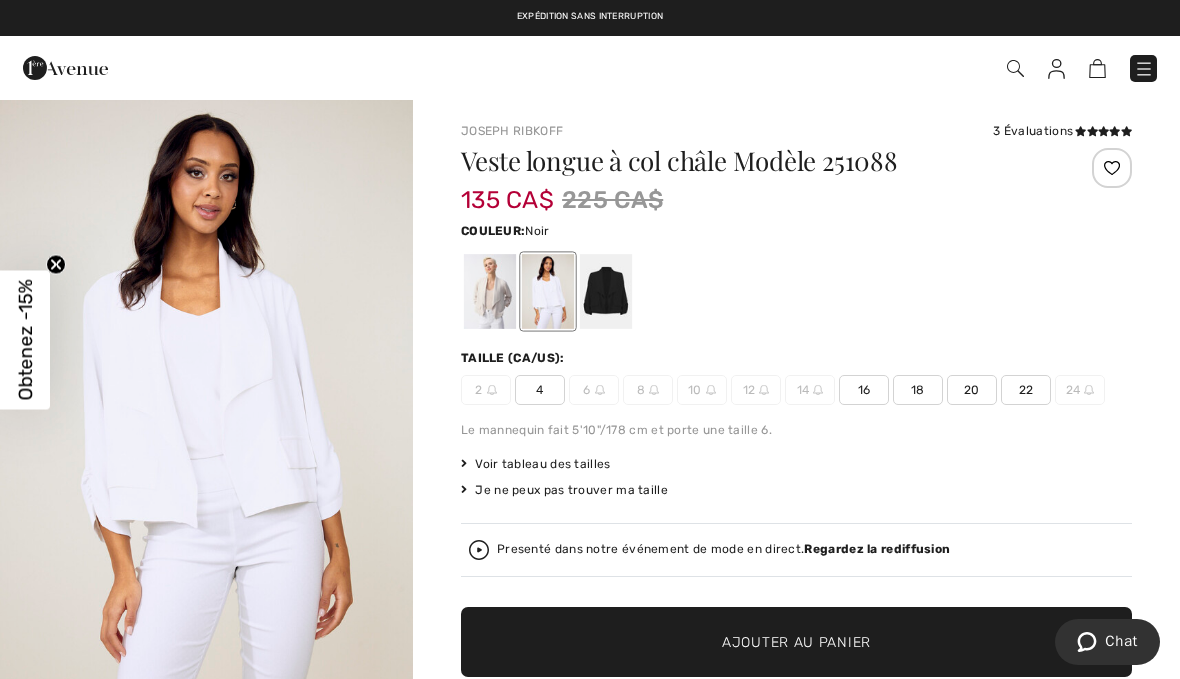 click at bounding box center (606, 291) 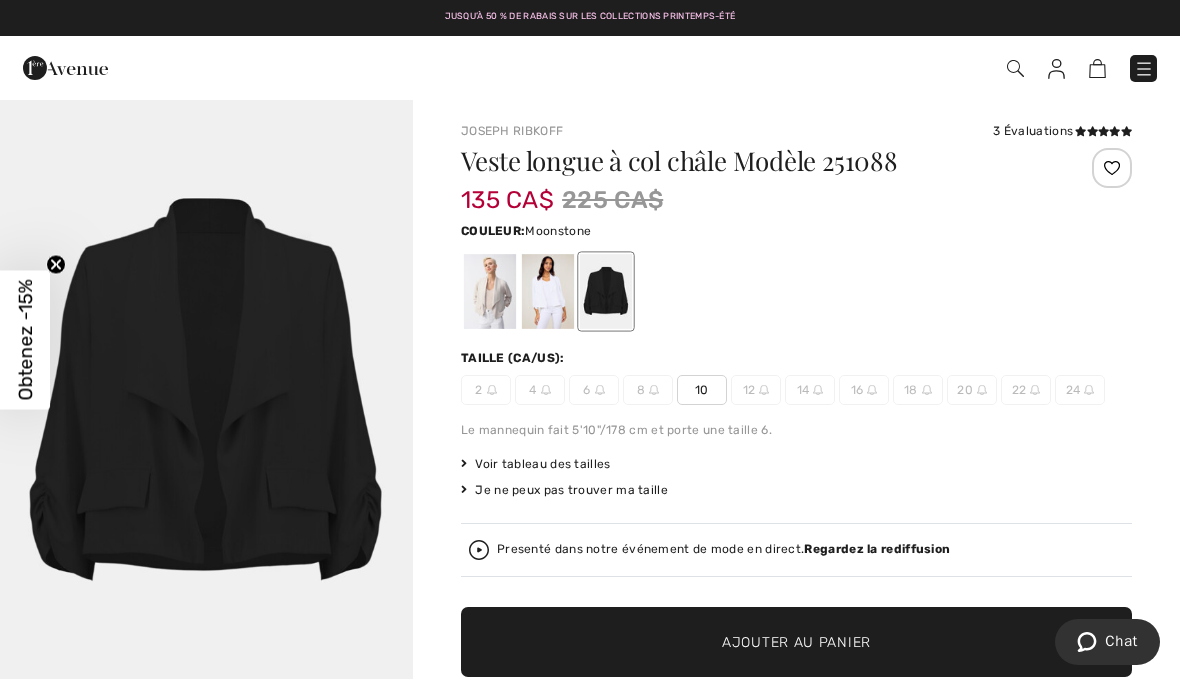 click at bounding box center [490, 291] 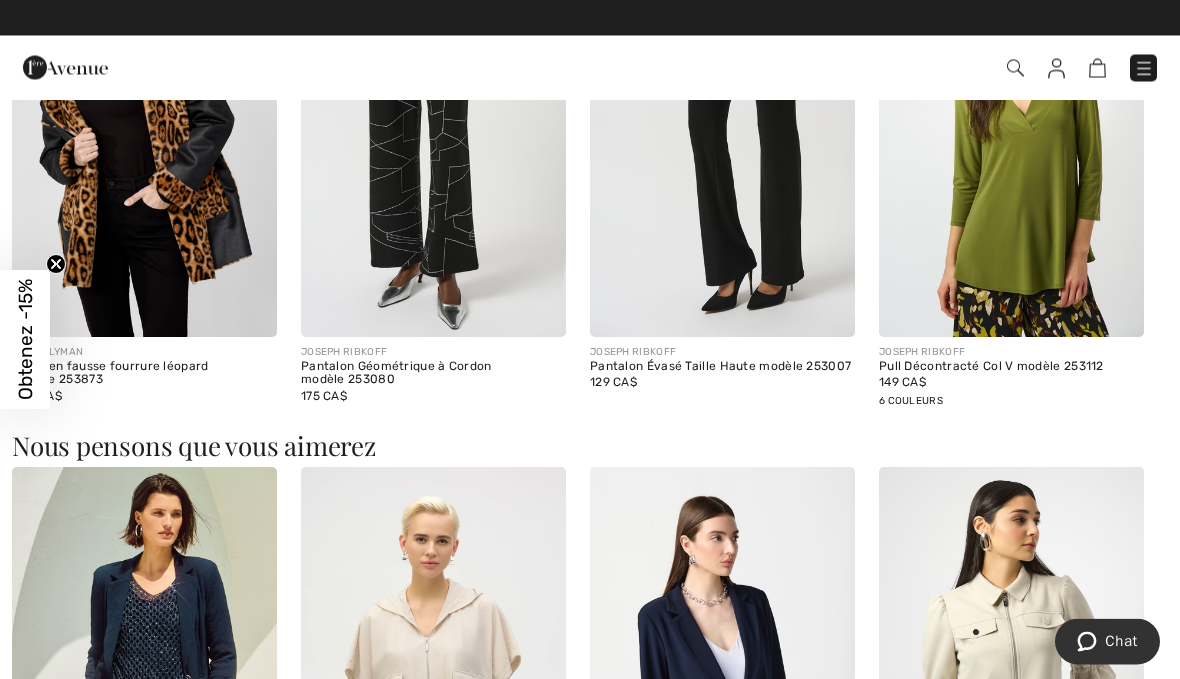 scroll, scrollTop: 1451, scrollLeft: 0, axis: vertical 